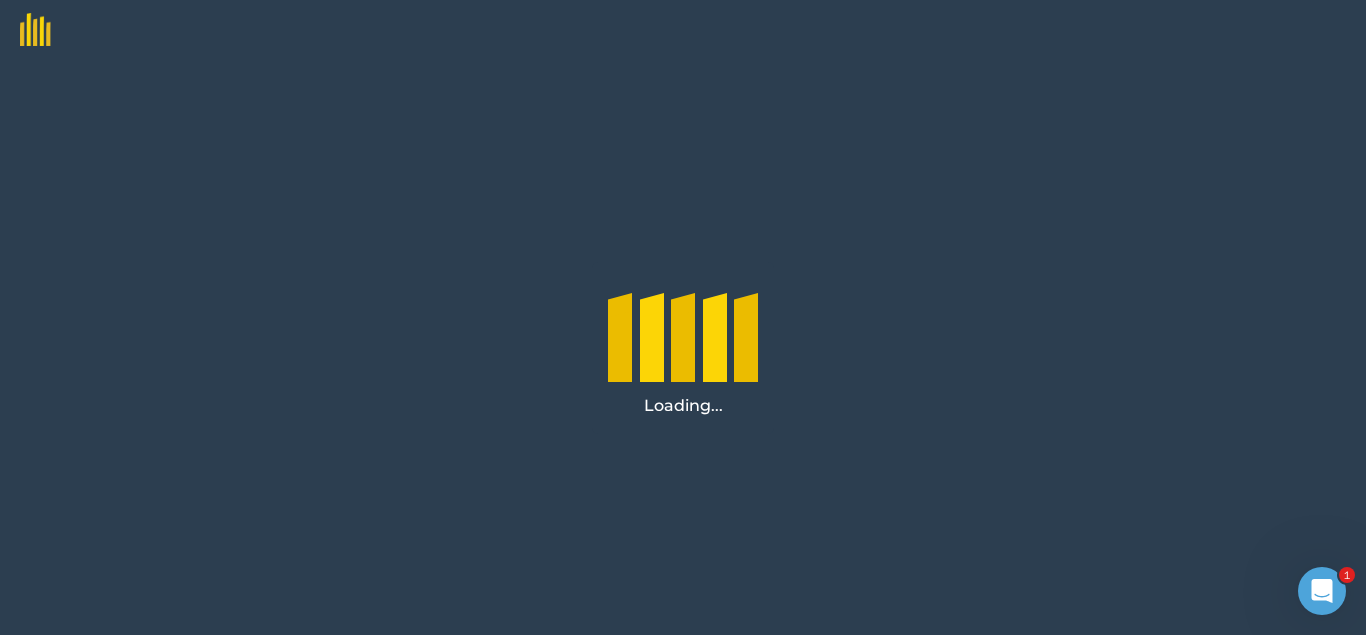 scroll, scrollTop: 0, scrollLeft: 0, axis: both 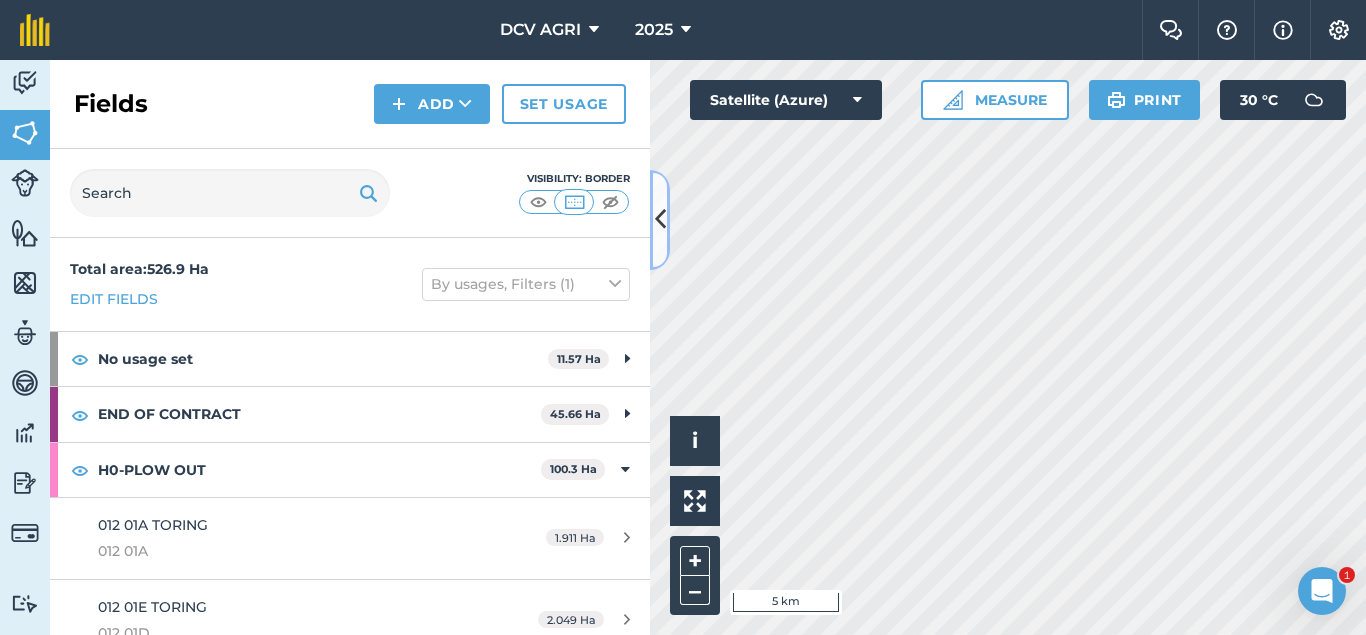 click at bounding box center [660, 220] 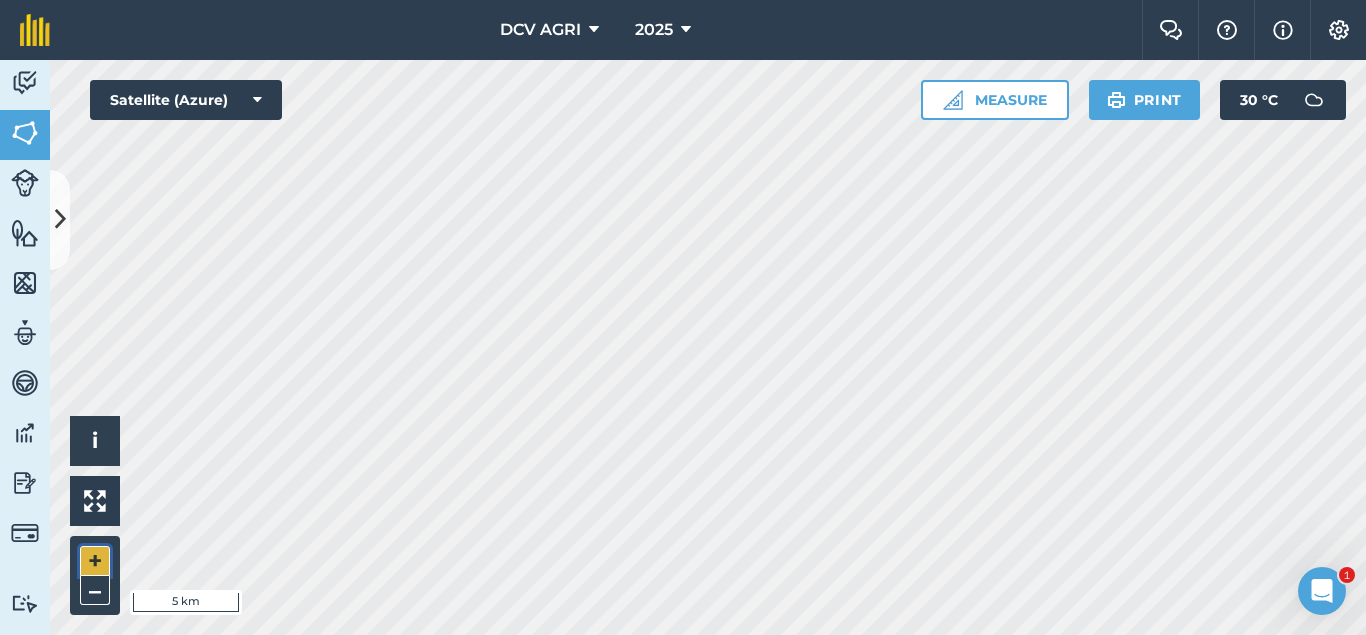 click on "+" at bounding box center [95, 561] 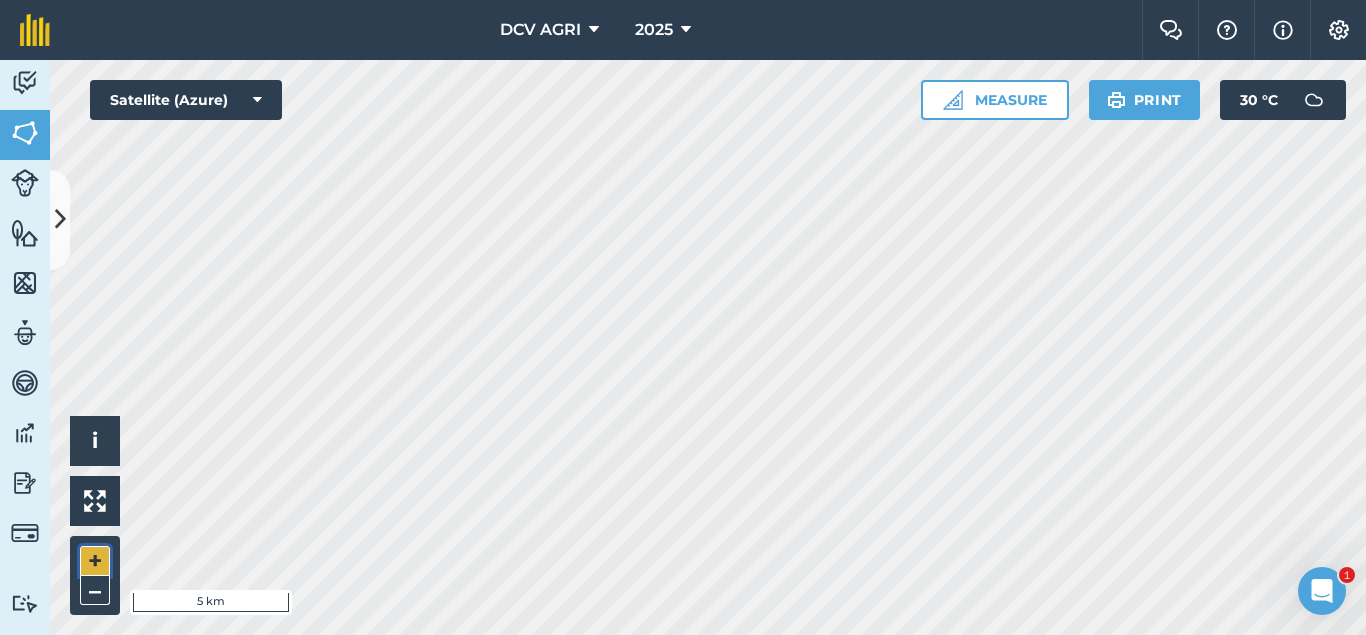 click on "+" at bounding box center (95, 561) 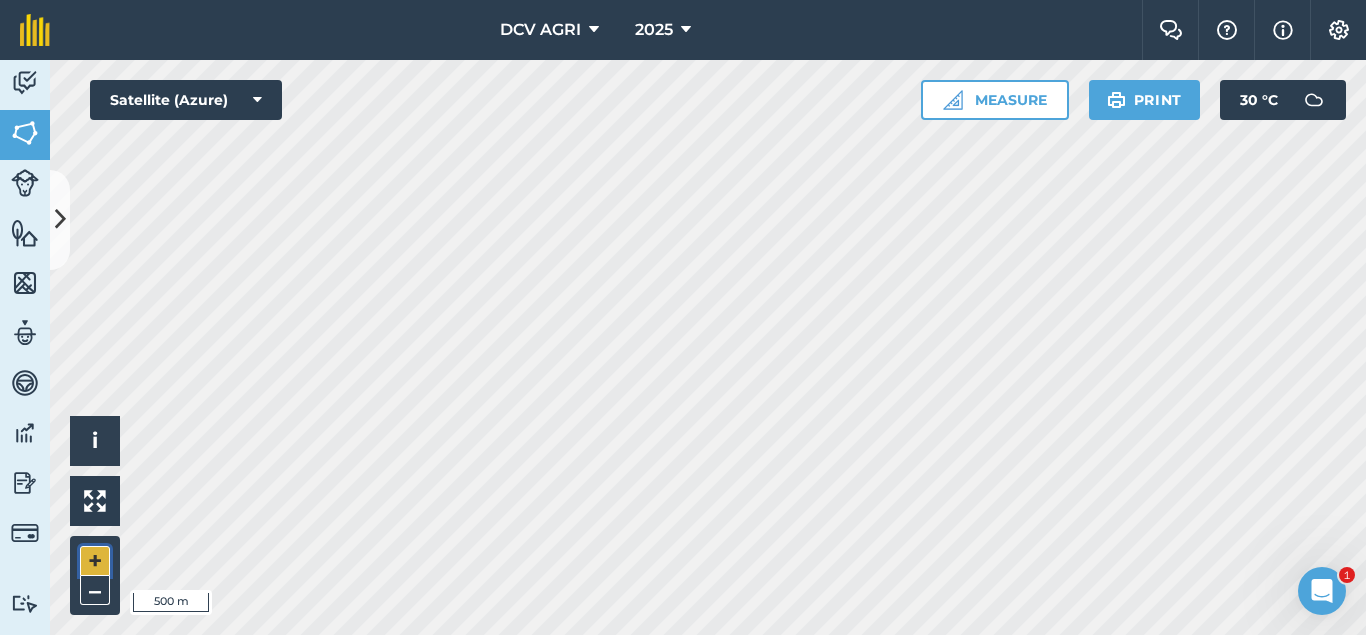 click on "+" at bounding box center (95, 561) 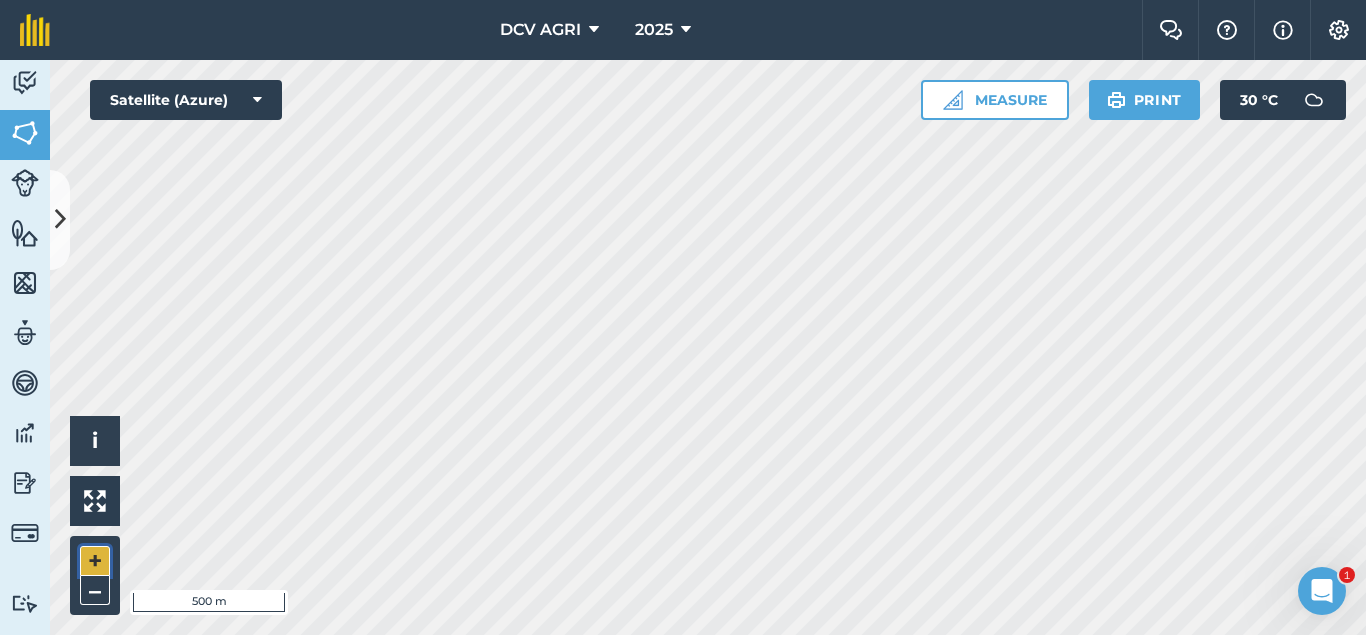 click on "+" at bounding box center (95, 561) 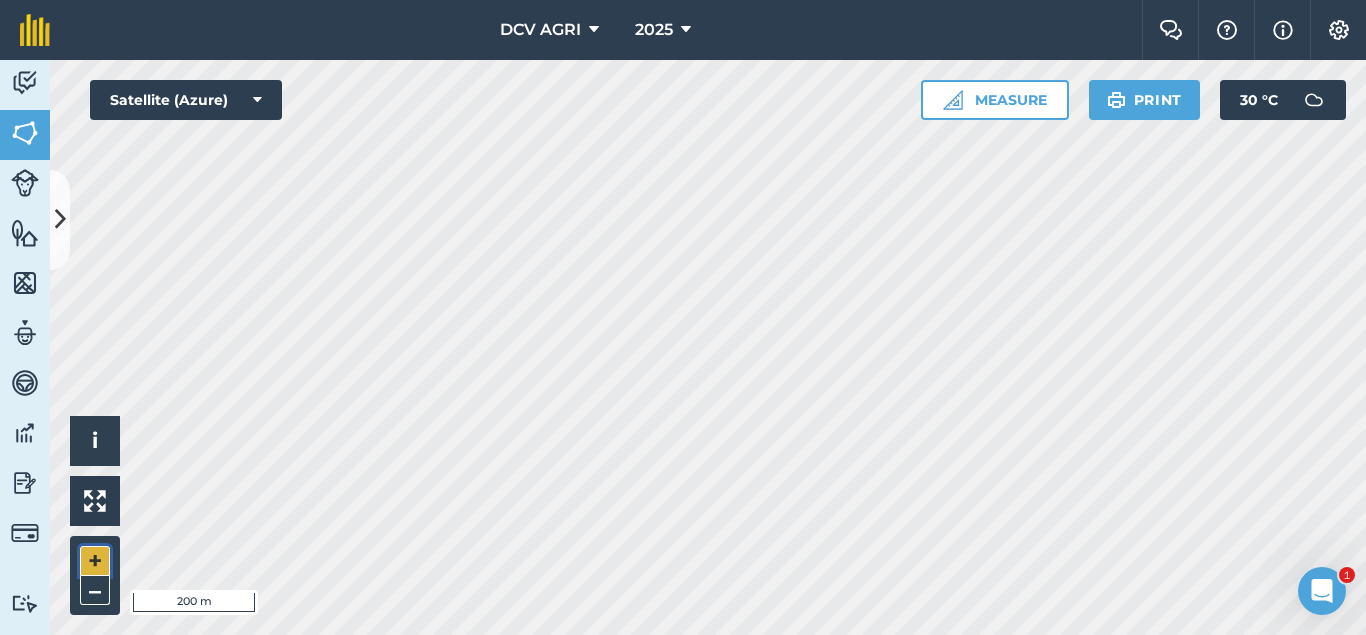 click on "+" at bounding box center [95, 561] 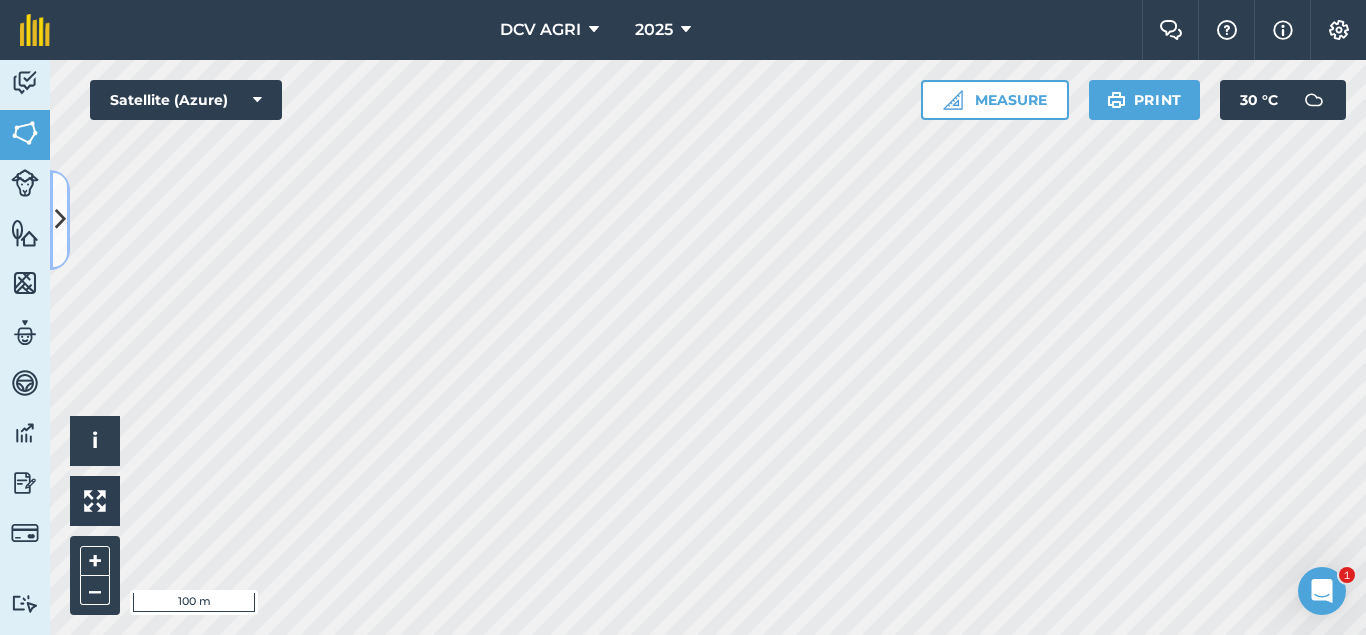 click at bounding box center (60, 219) 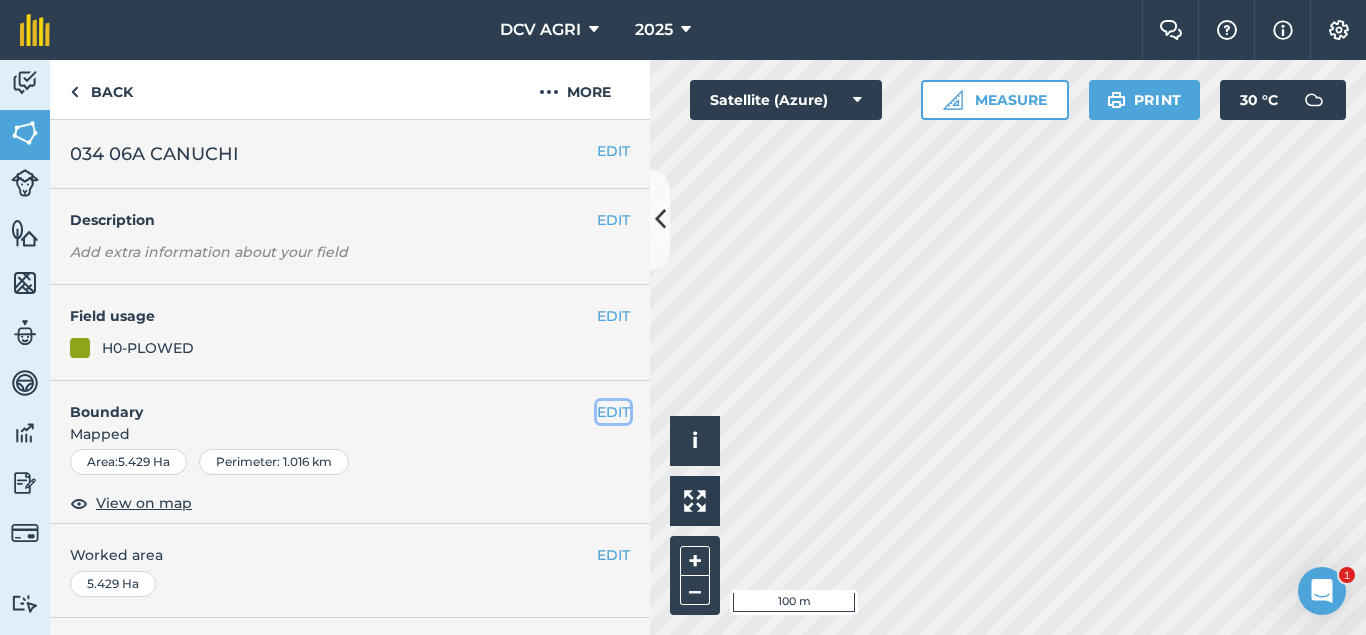 click on "EDIT" at bounding box center (613, 412) 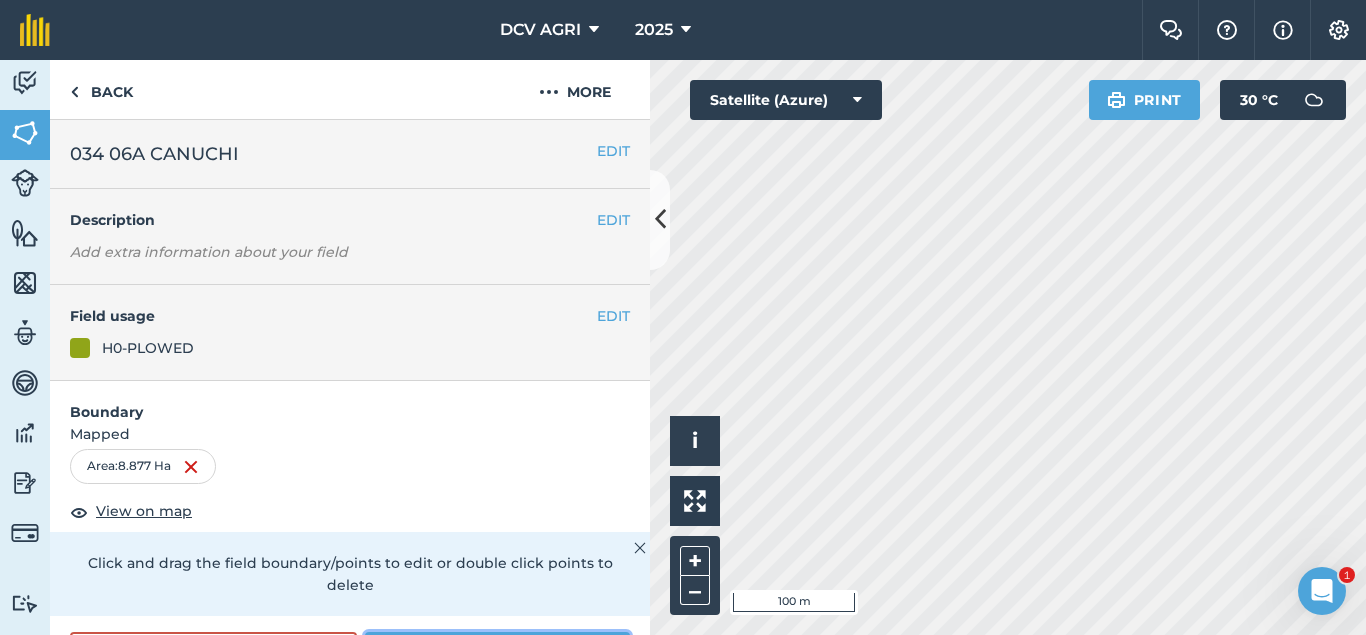 click on "Save" at bounding box center (497, 652) 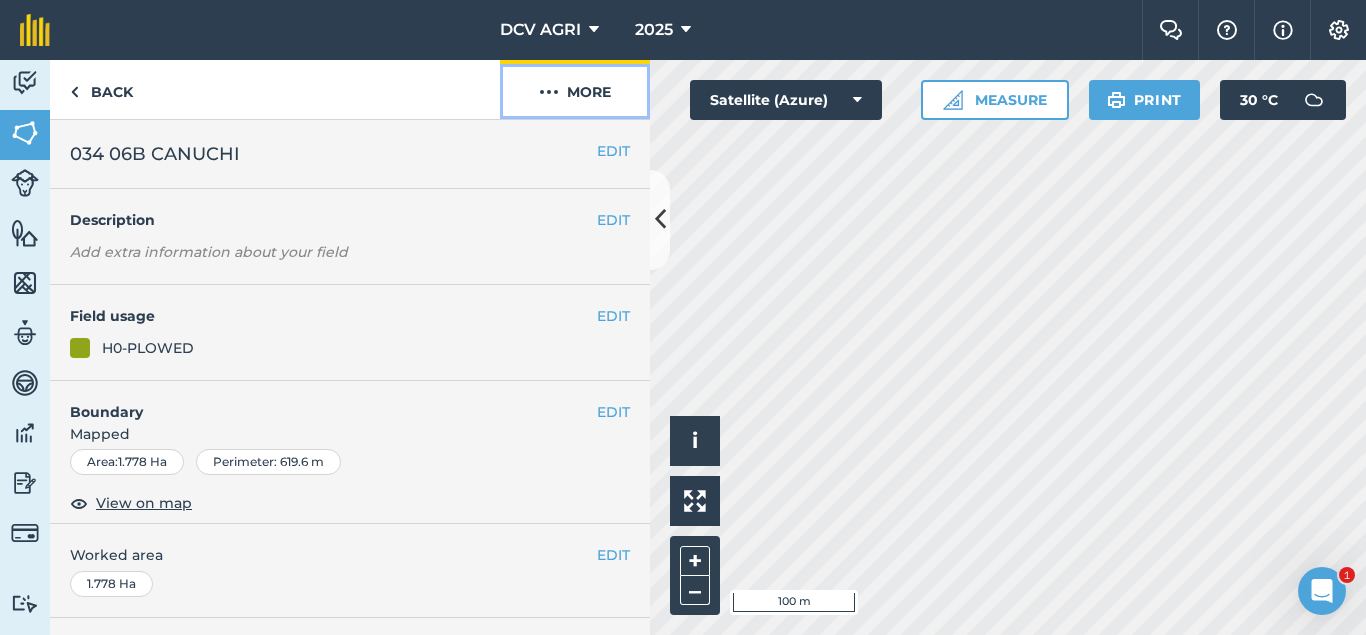 click on "More" at bounding box center (575, 89) 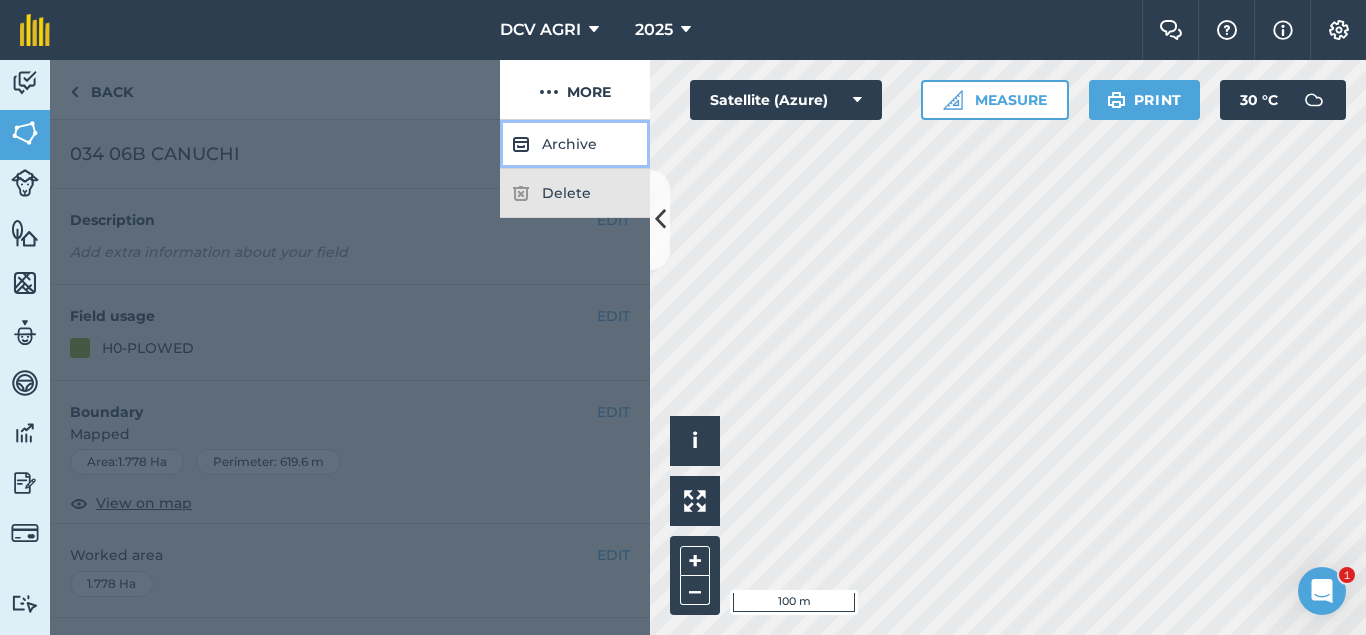 click on "Archive" at bounding box center (575, 144) 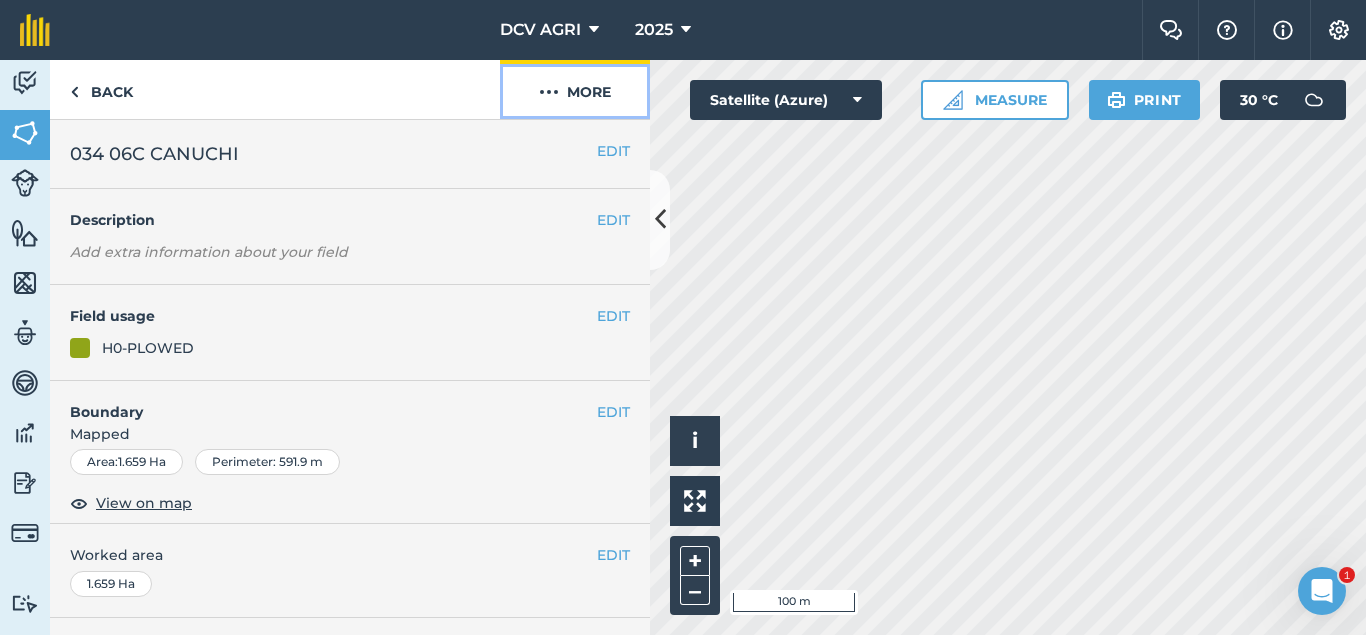 click on "More" at bounding box center [575, 89] 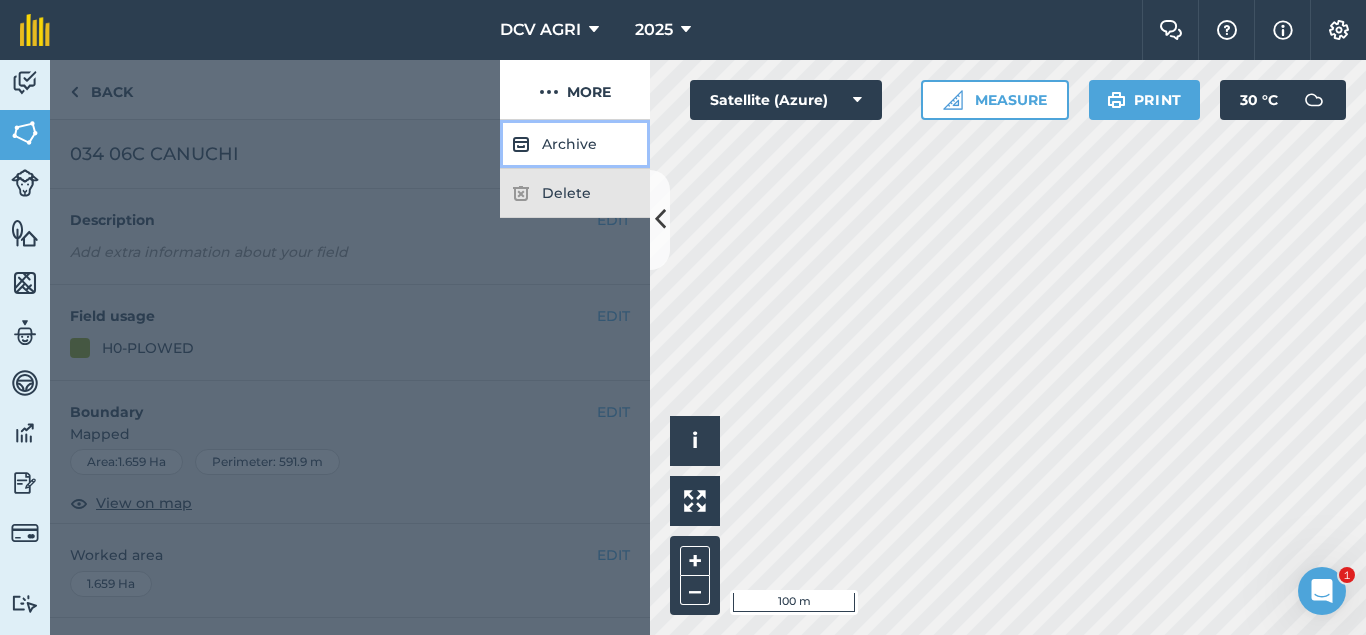click on "Archive" at bounding box center (575, 144) 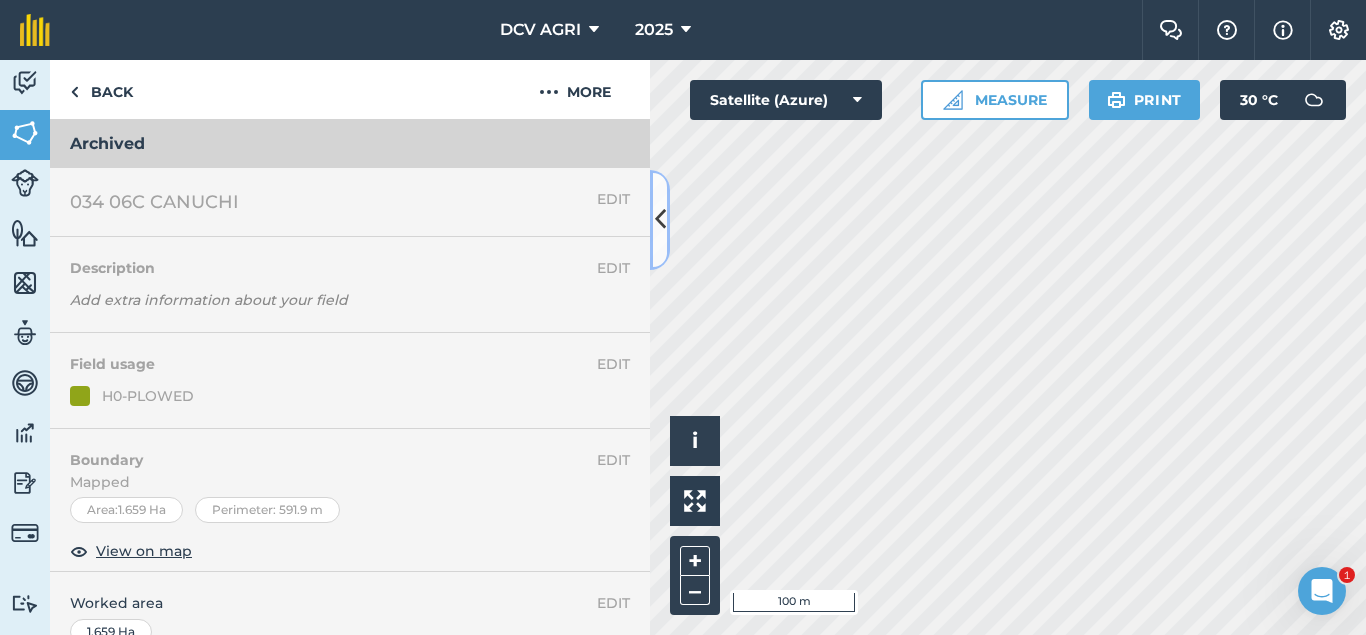 click at bounding box center (660, 220) 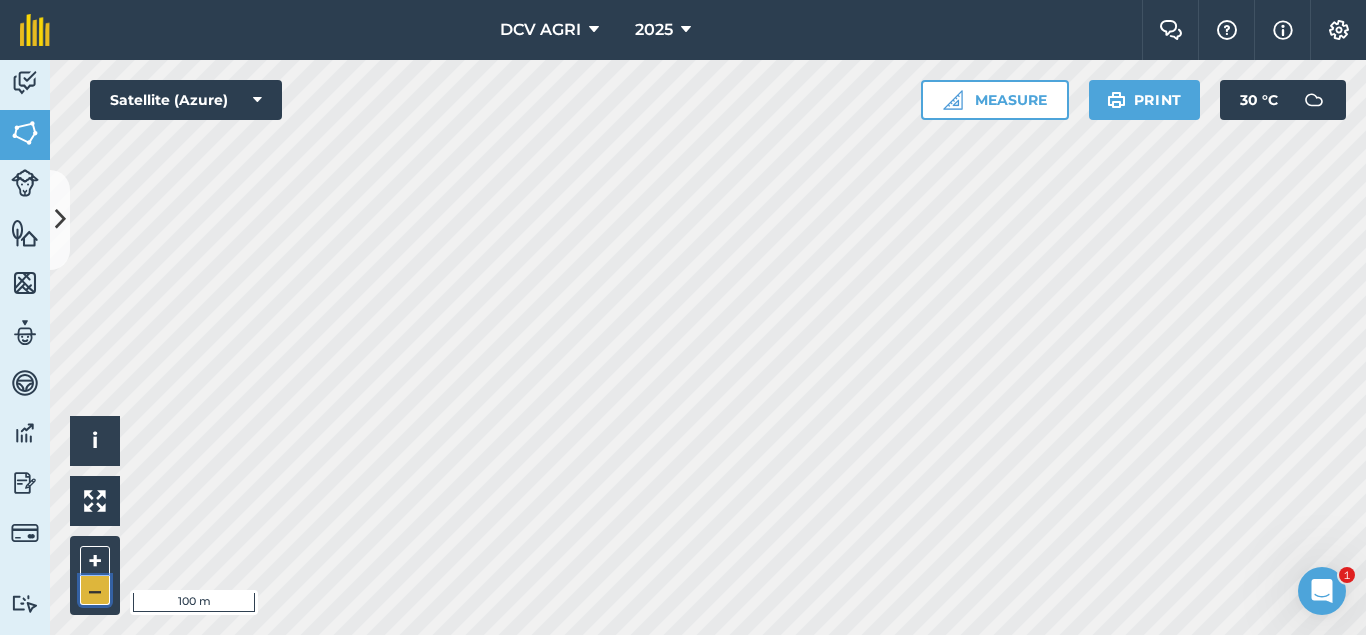 click on "–" at bounding box center [95, 590] 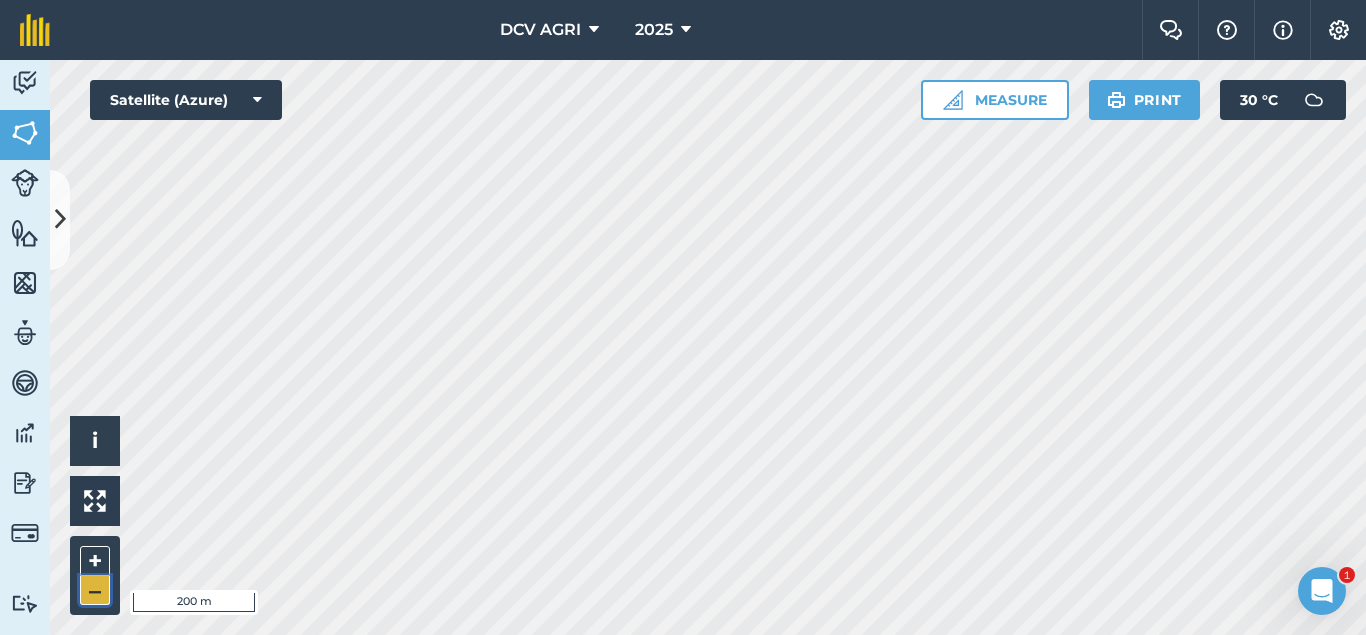 click on "–" at bounding box center (95, 590) 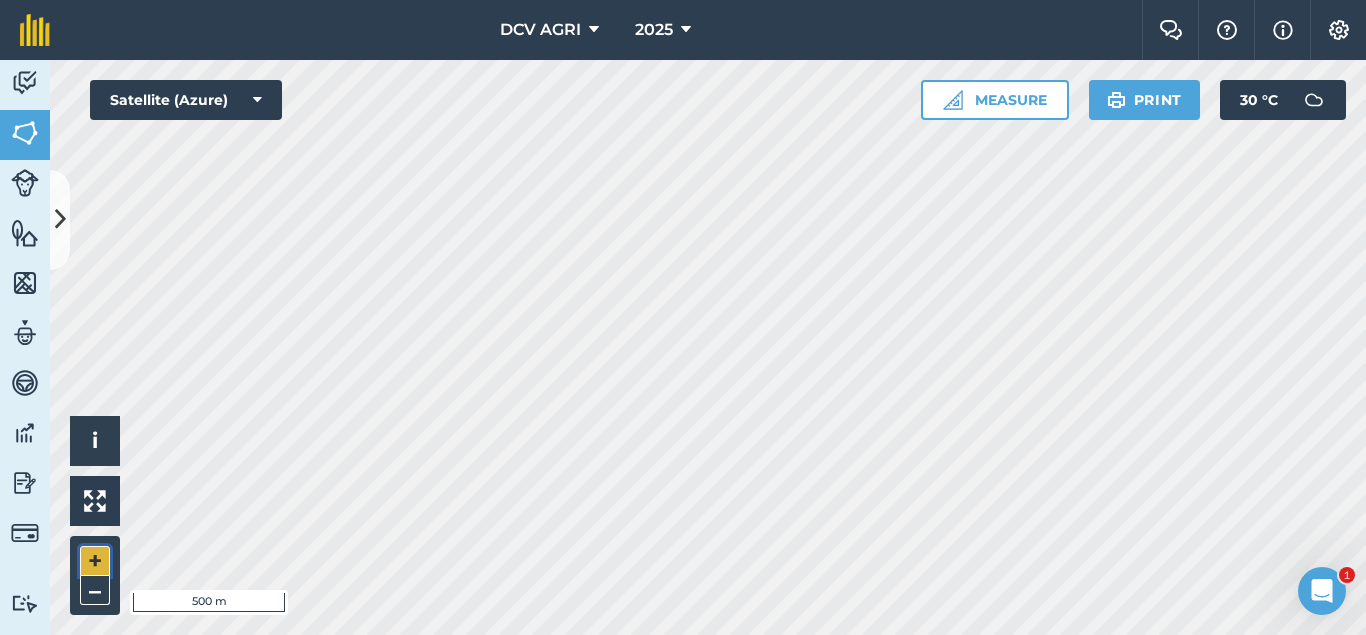 click on "+" at bounding box center (95, 561) 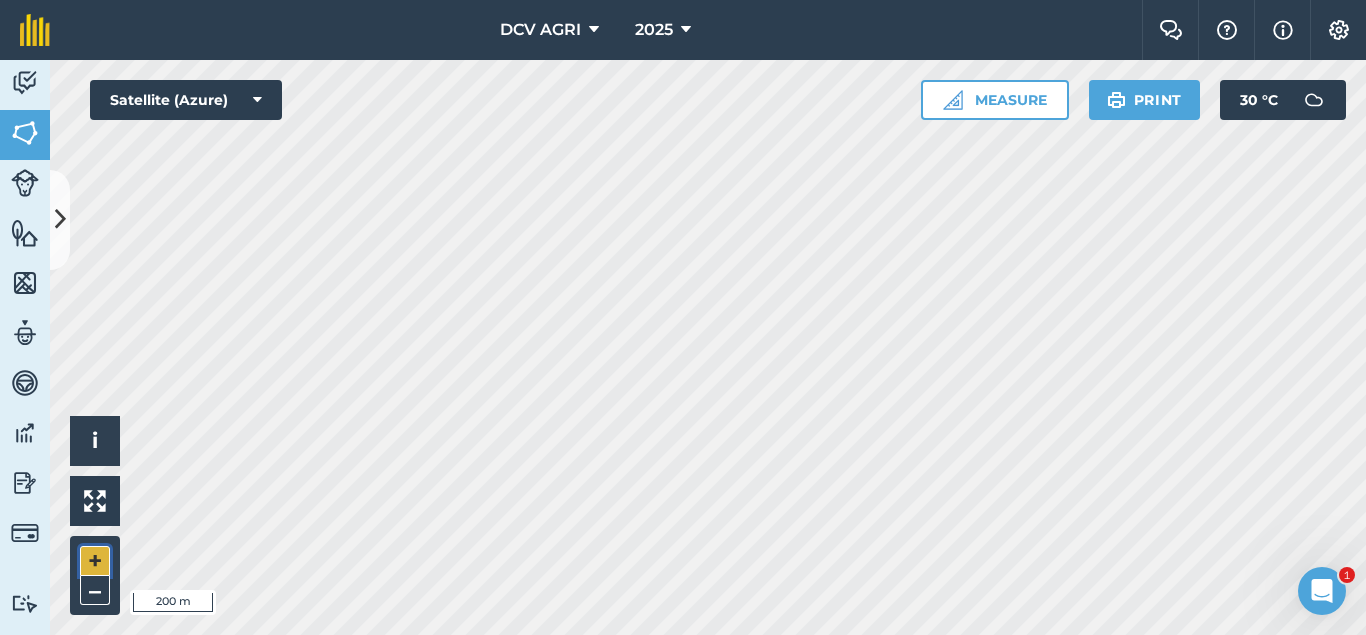 click on "+" at bounding box center (95, 561) 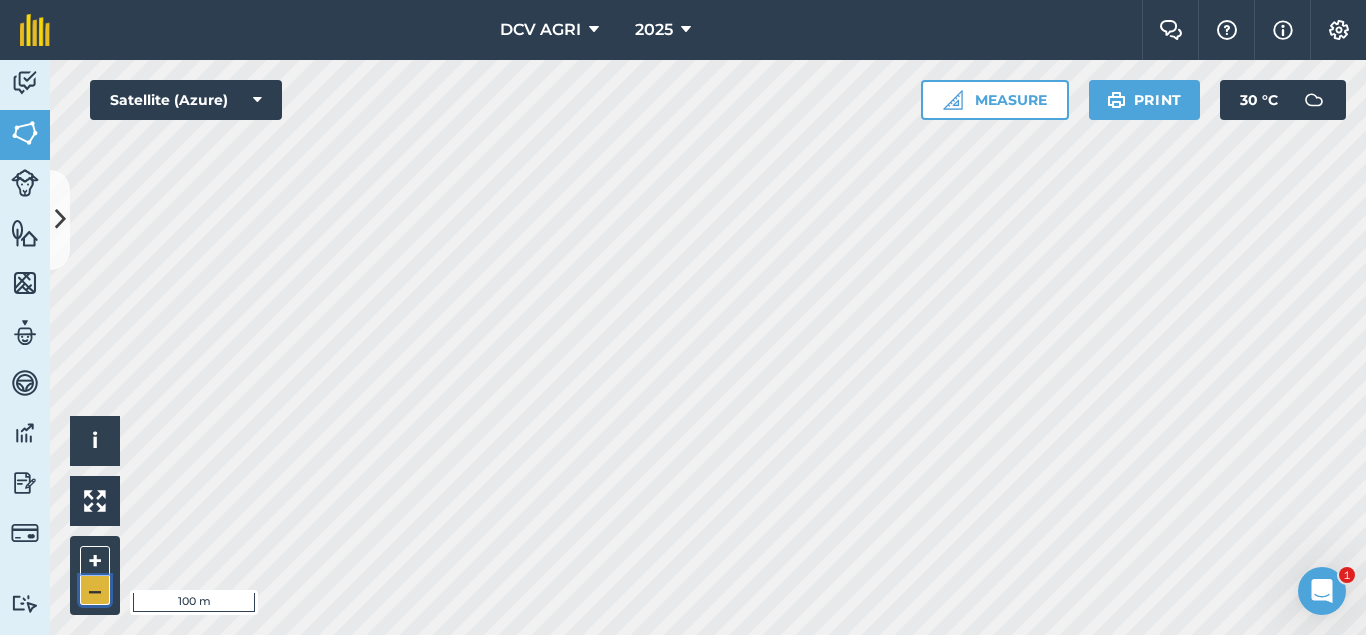 click on "–" at bounding box center [95, 590] 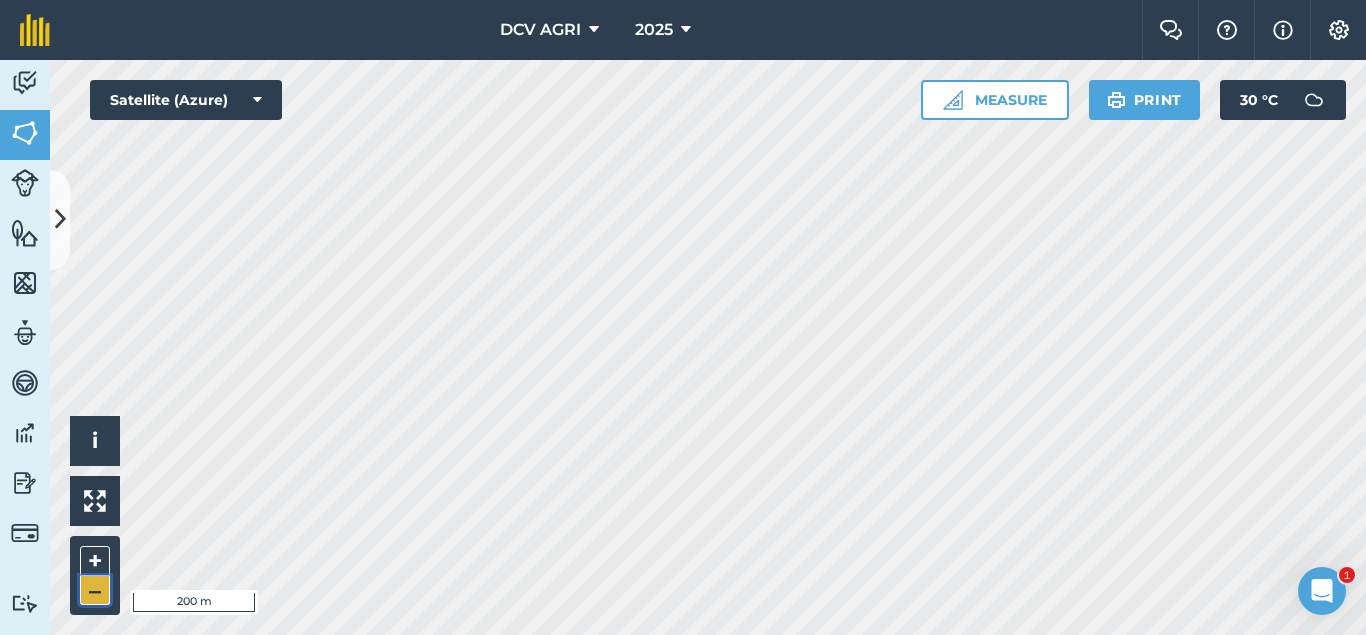 click on "–" at bounding box center [95, 590] 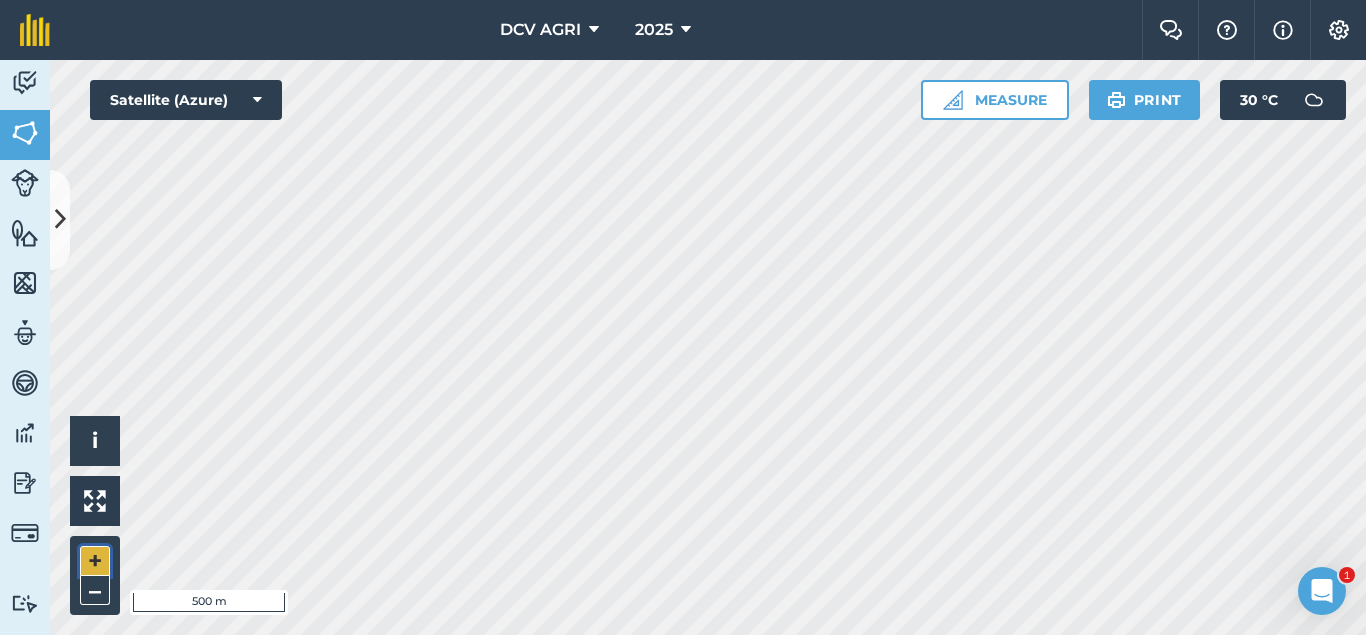 click on "+" at bounding box center (95, 561) 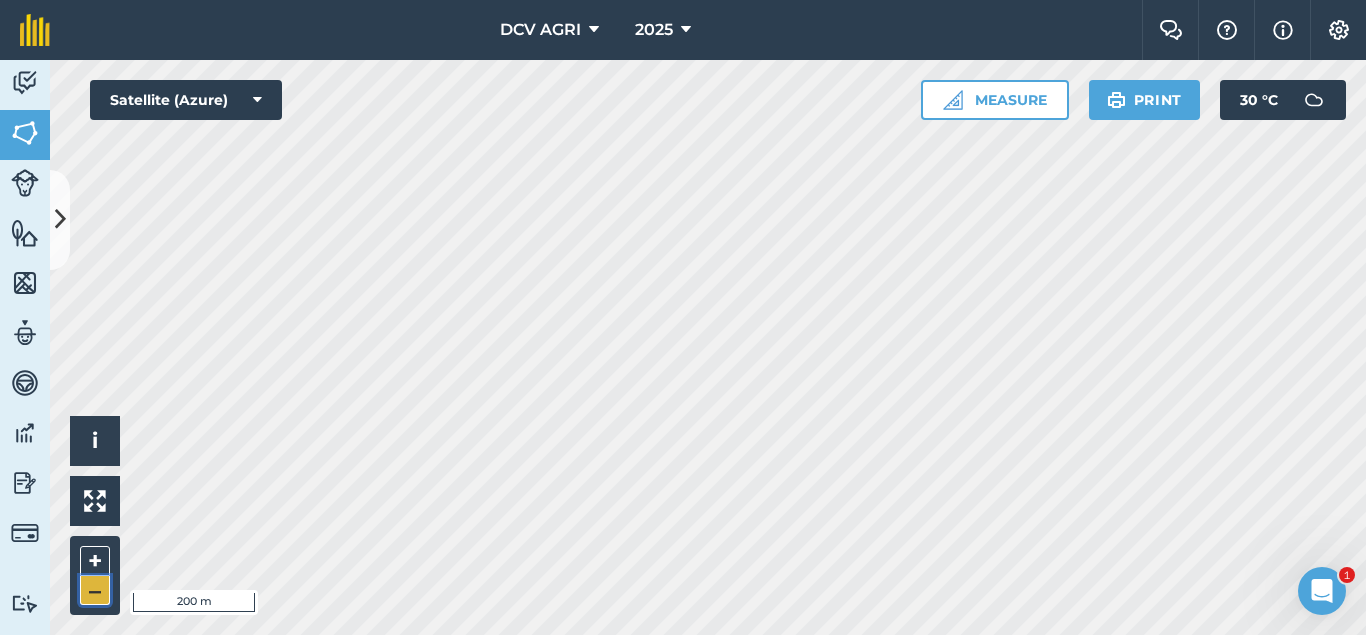 click on "–" at bounding box center (95, 590) 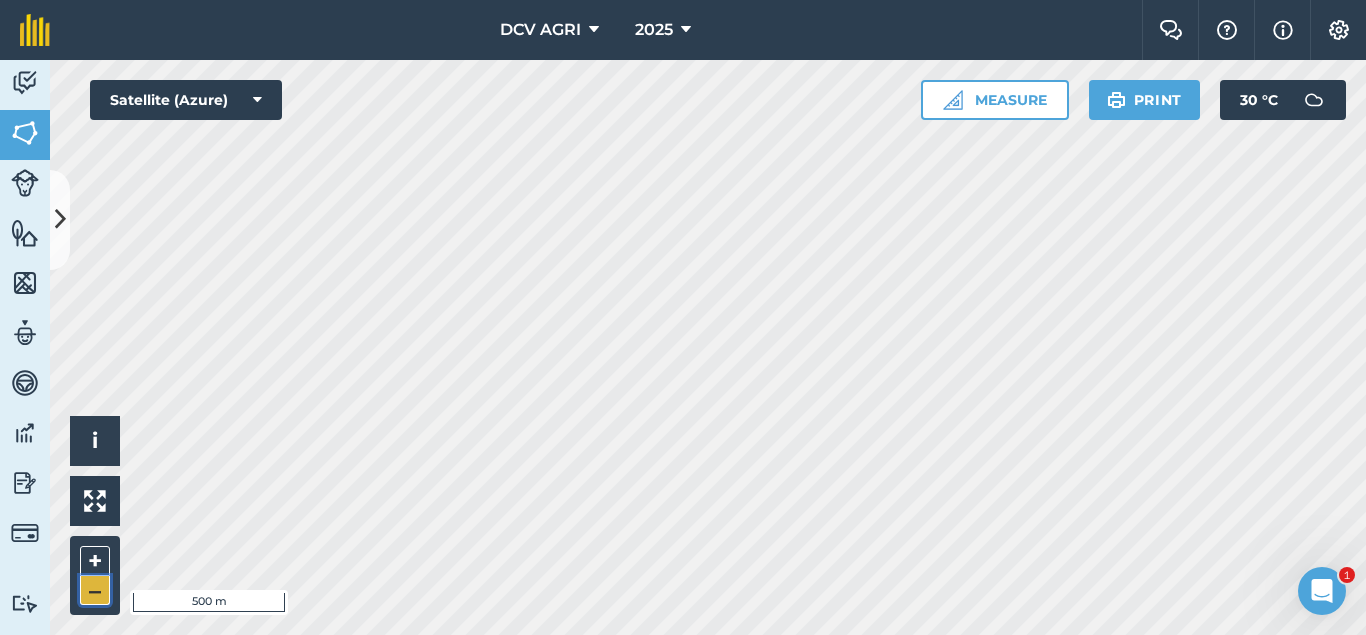 click on "–" at bounding box center [95, 590] 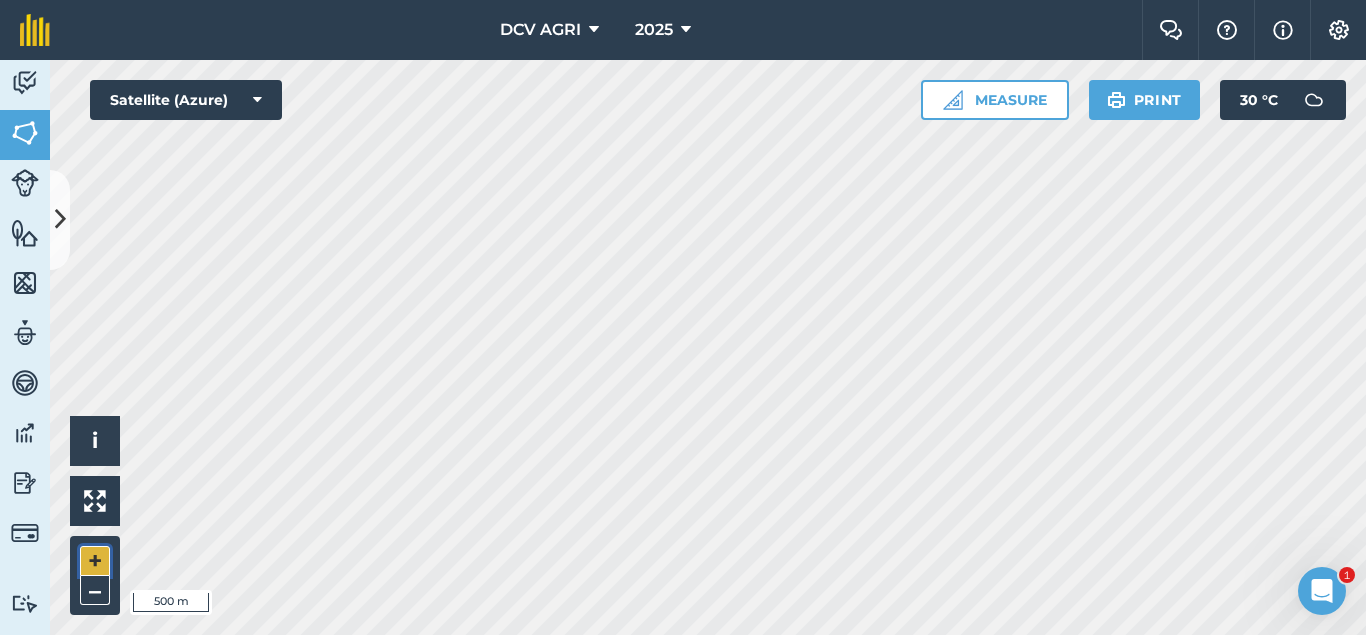 click on "+" at bounding box center (95, 561) 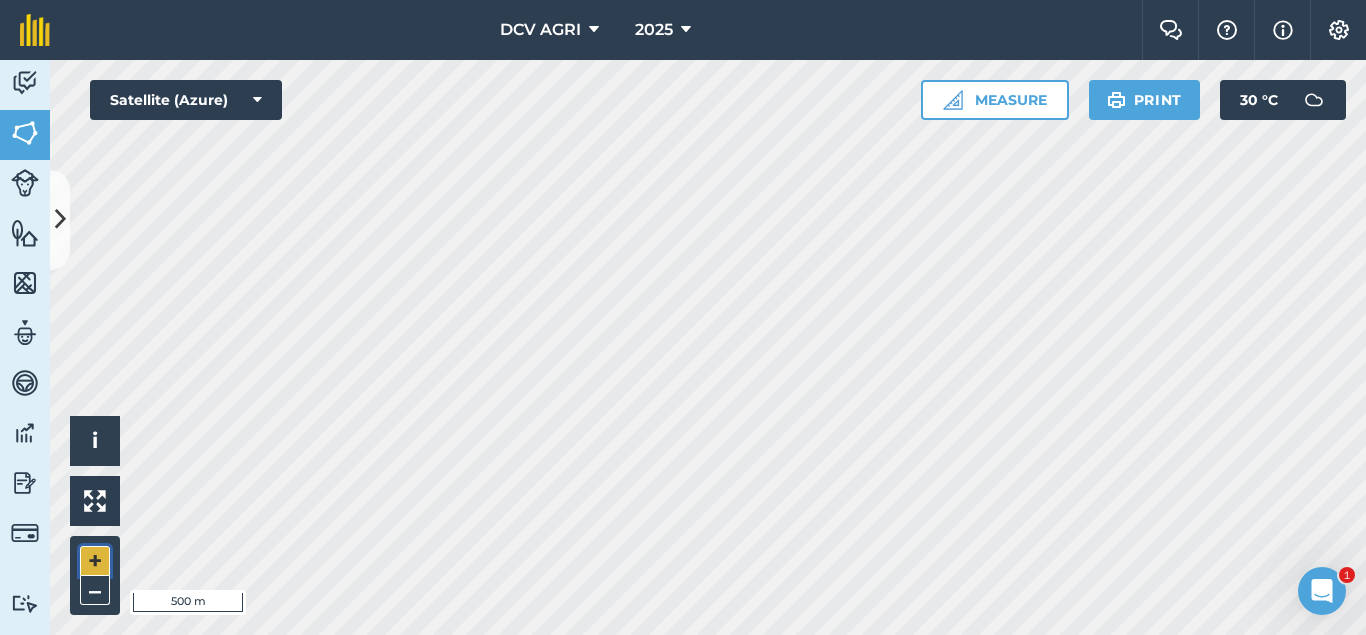 click on "+" at bounding box center (95, 561) 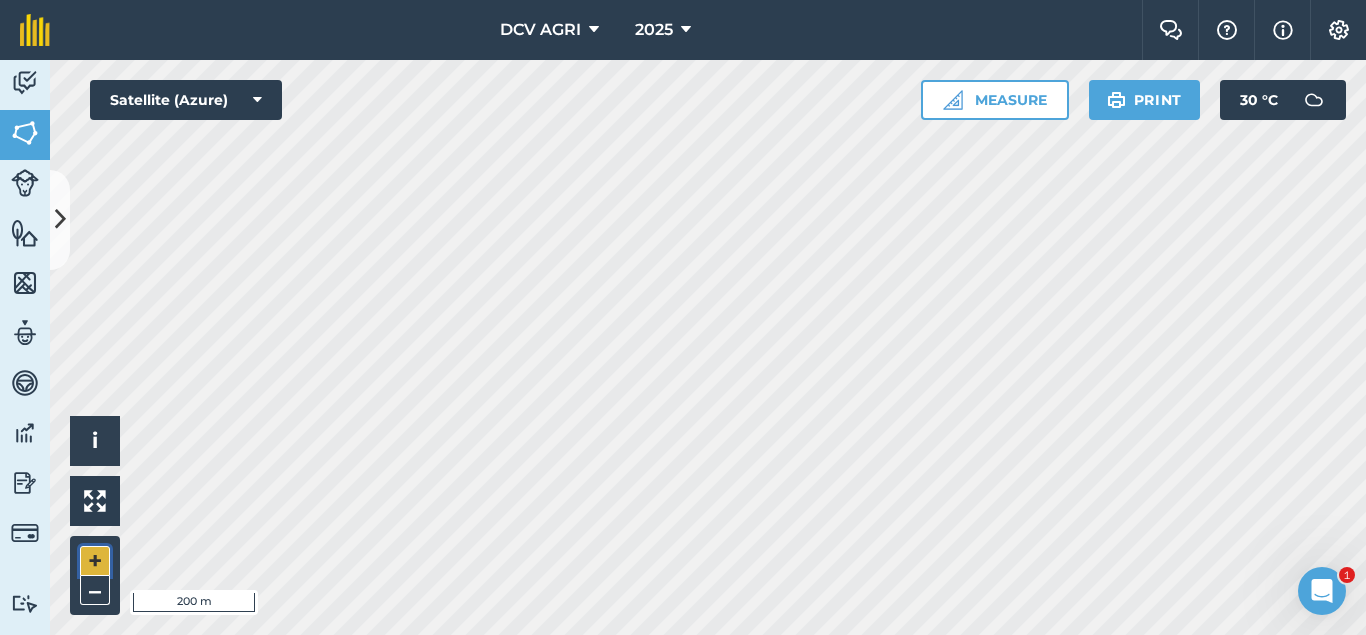 click on "+" at bounding box center (95, 561) 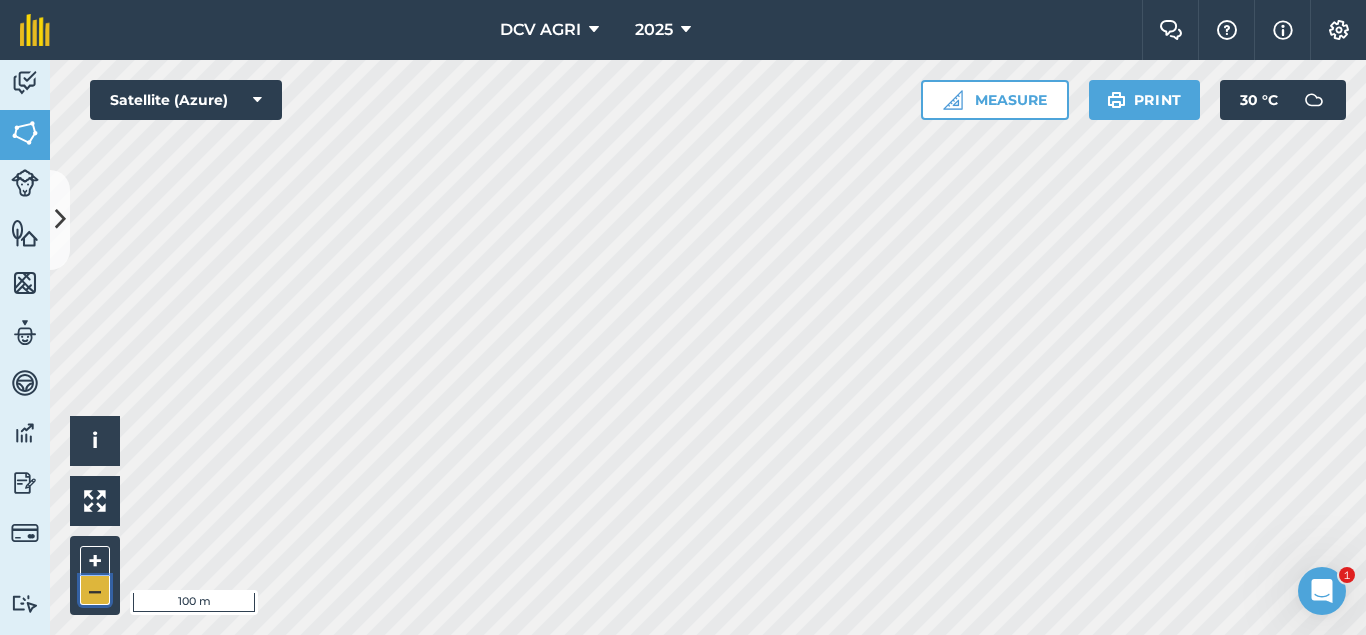 click on "–" at bounding box center (95, 590) 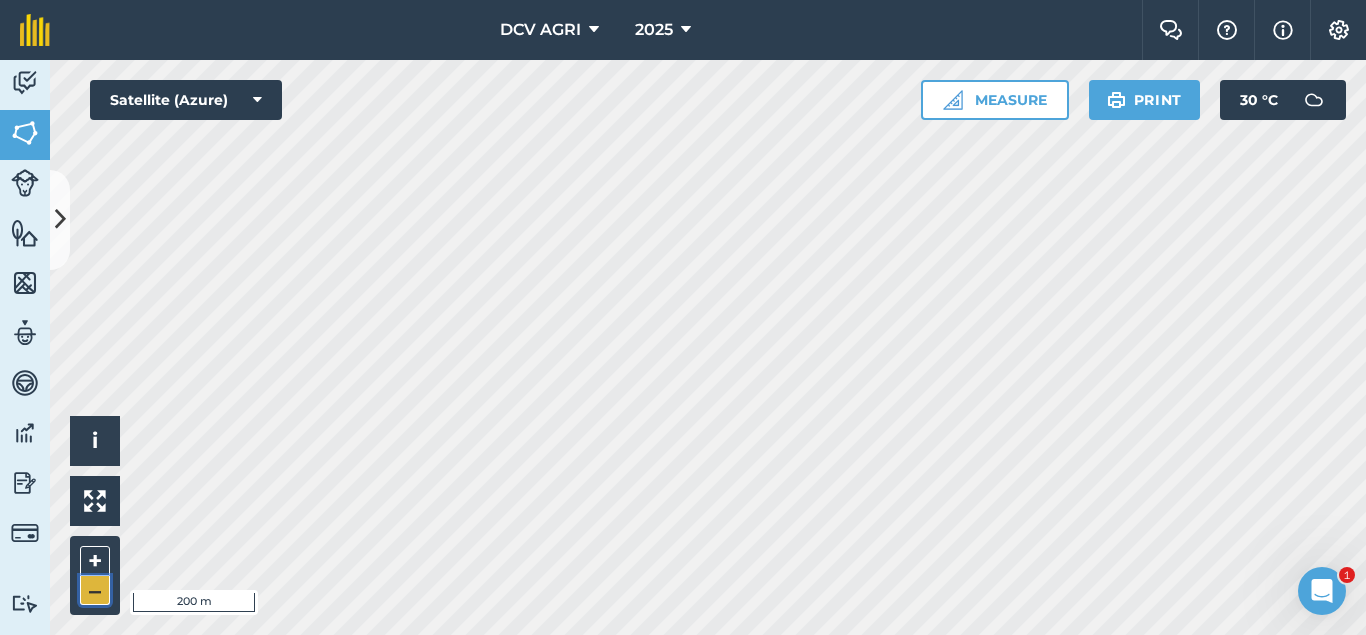click on "–" at bounding box center (95, 590) 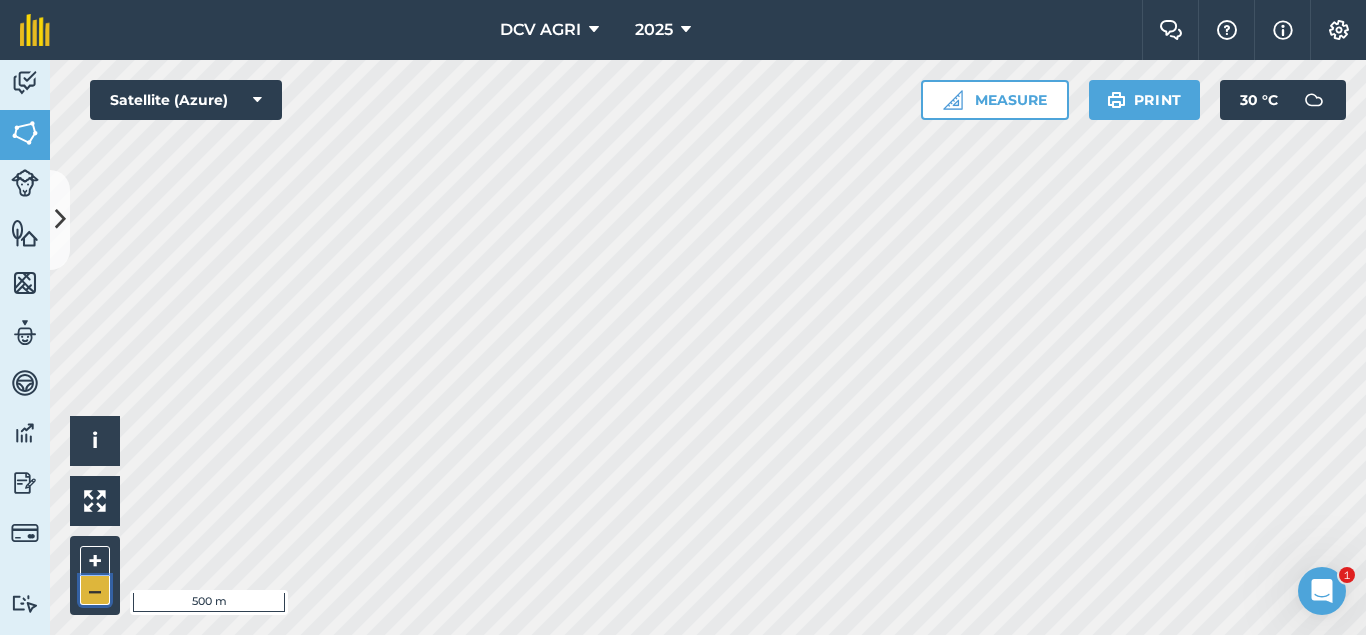click on "–" at bounding box center [95, 590] 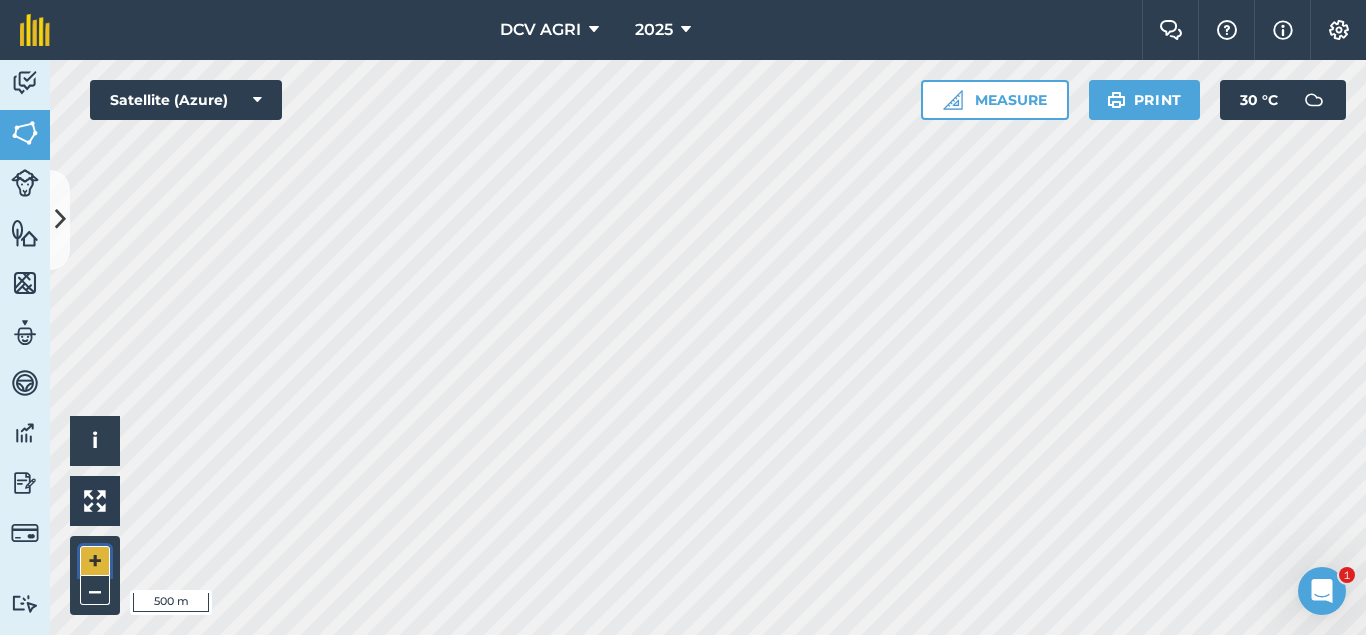 click on "+" at bounding box center (95, 561) 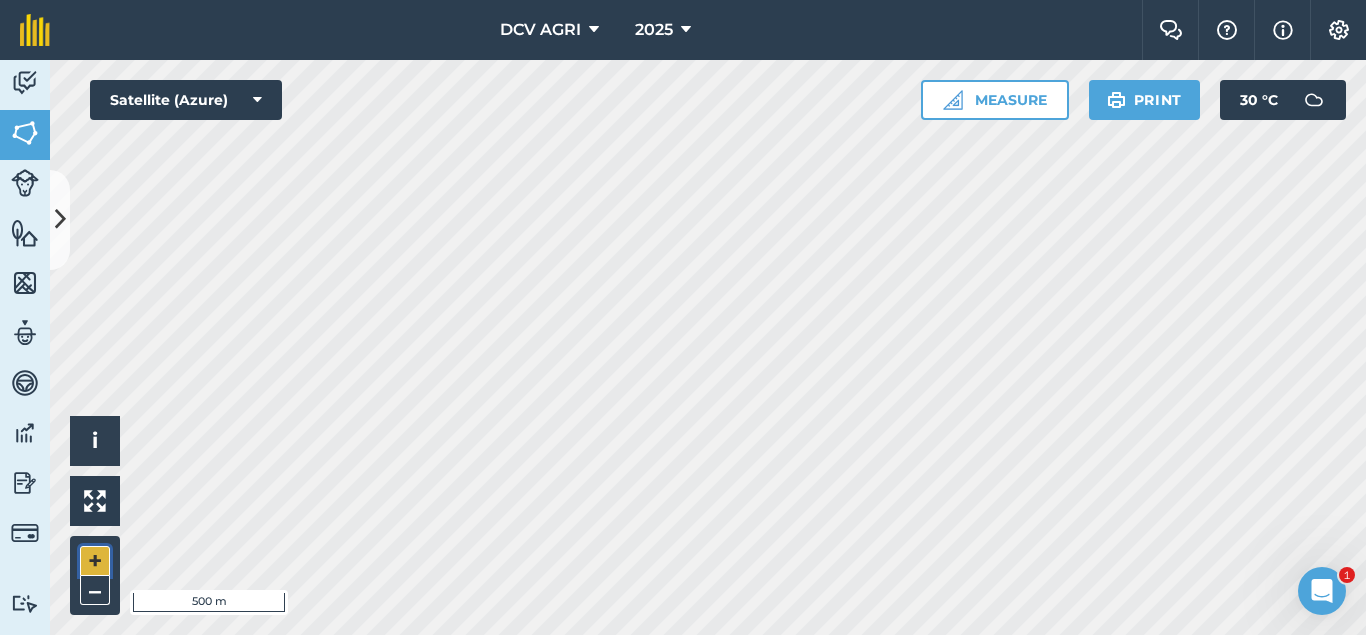 click on "+" at bounding box center [95, 561] 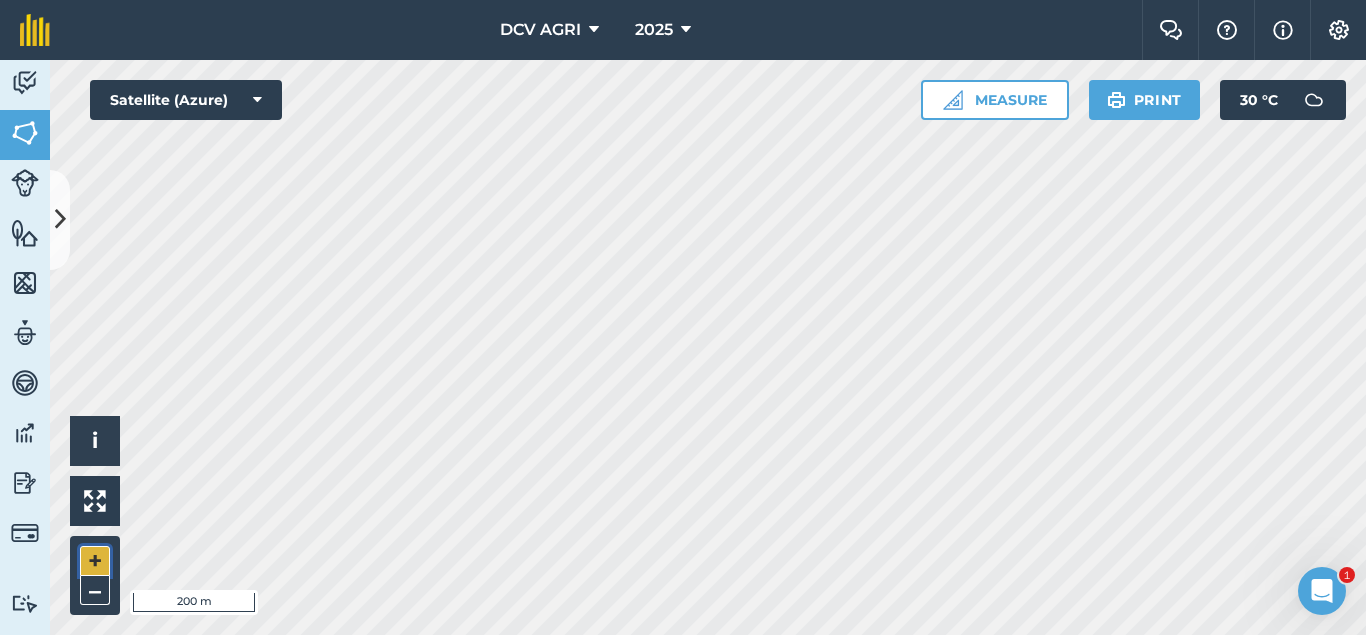 click on "+" at bounding box center (95, 561) 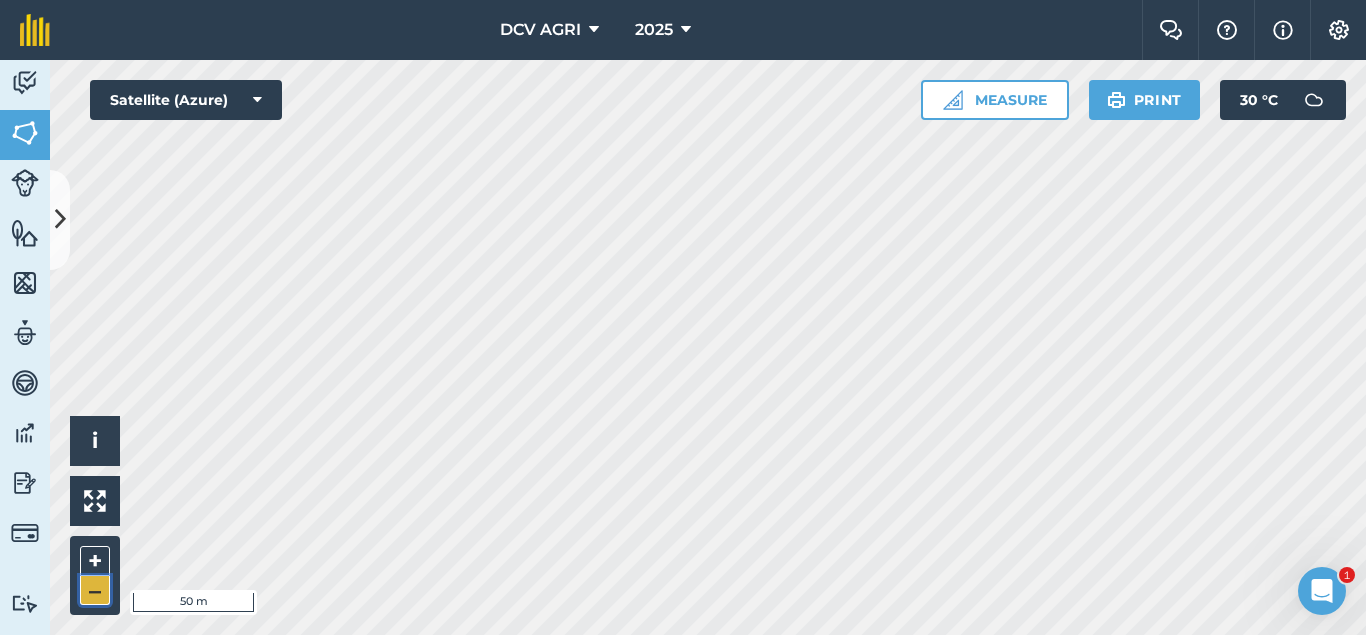 click on "–" at bounding box center (95, 590) 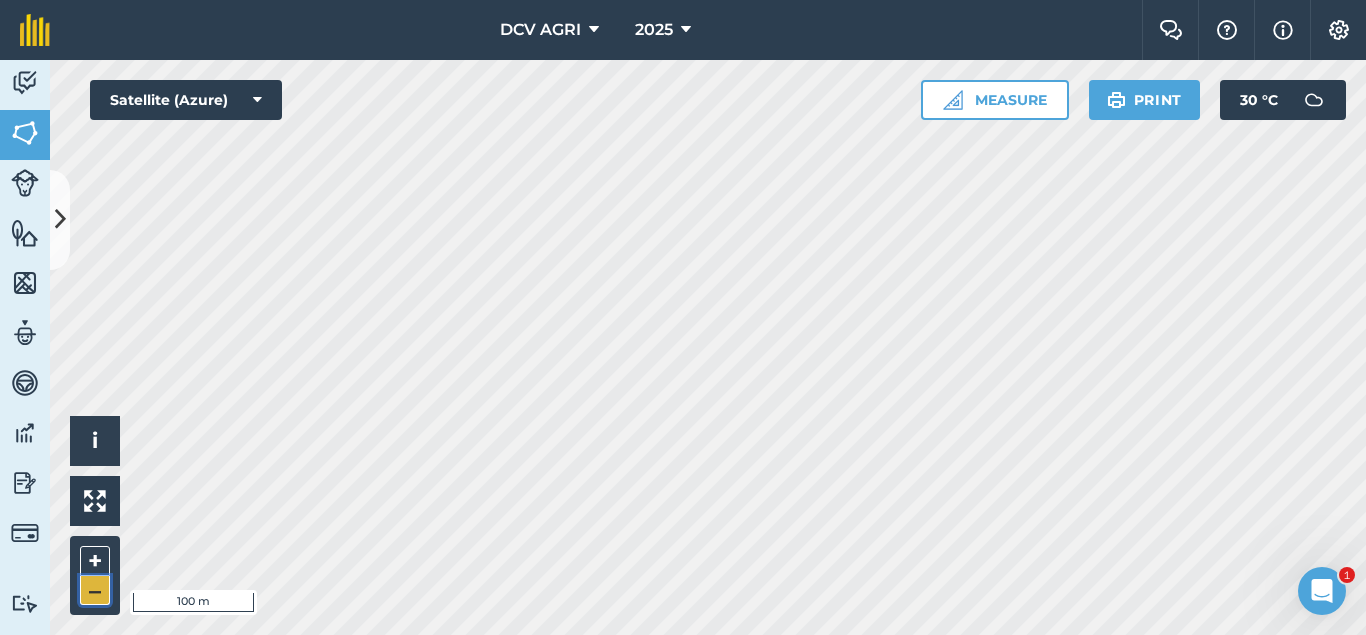 click on "–" at bounding box center [95, 590] 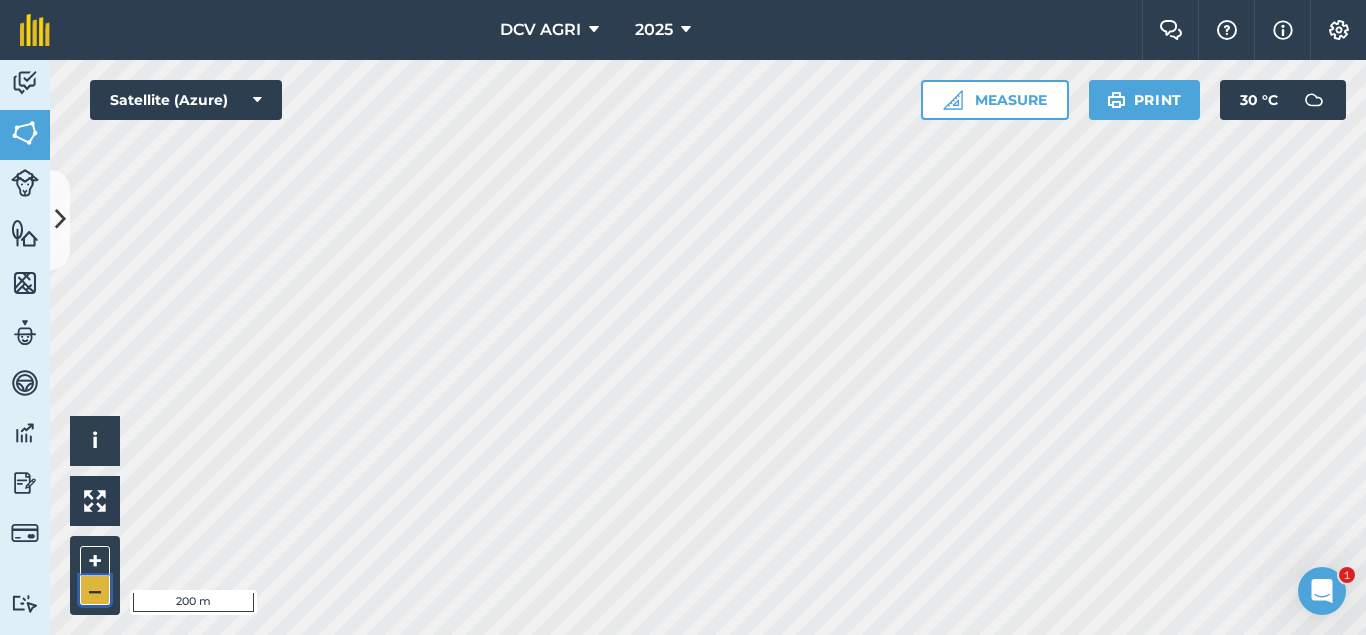 click on "–" at bounding box center [95, 590] 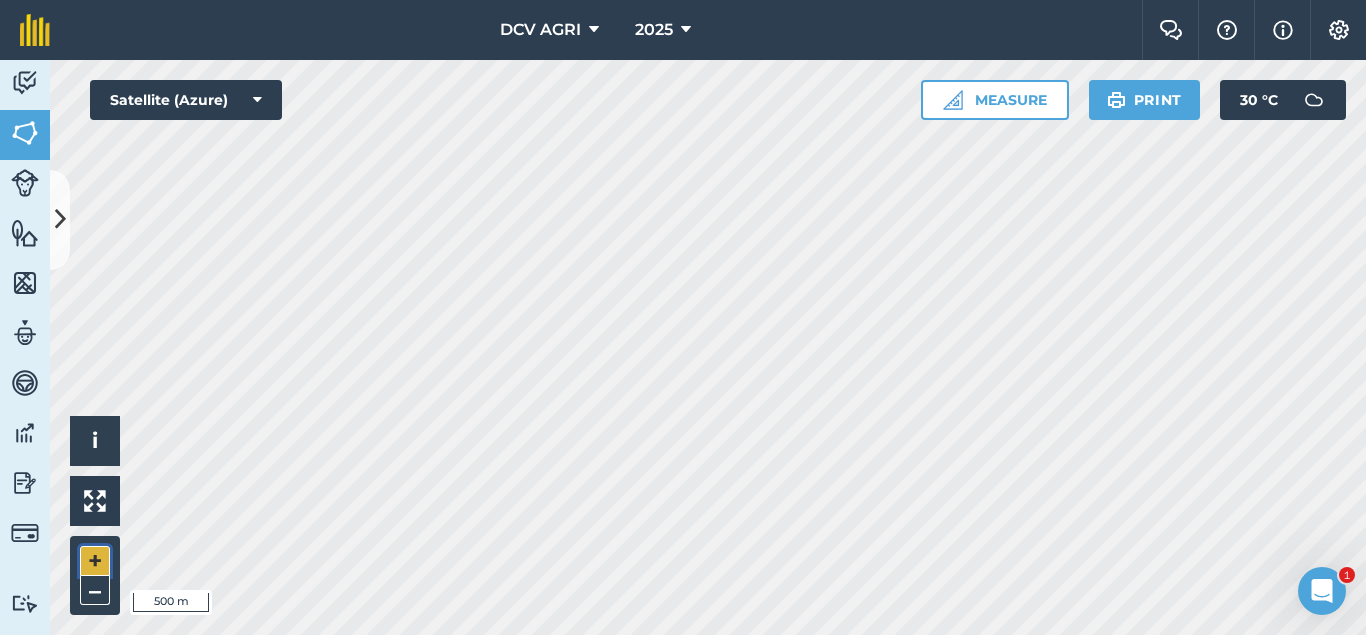 click on "+" at bounding box center (95, 561) 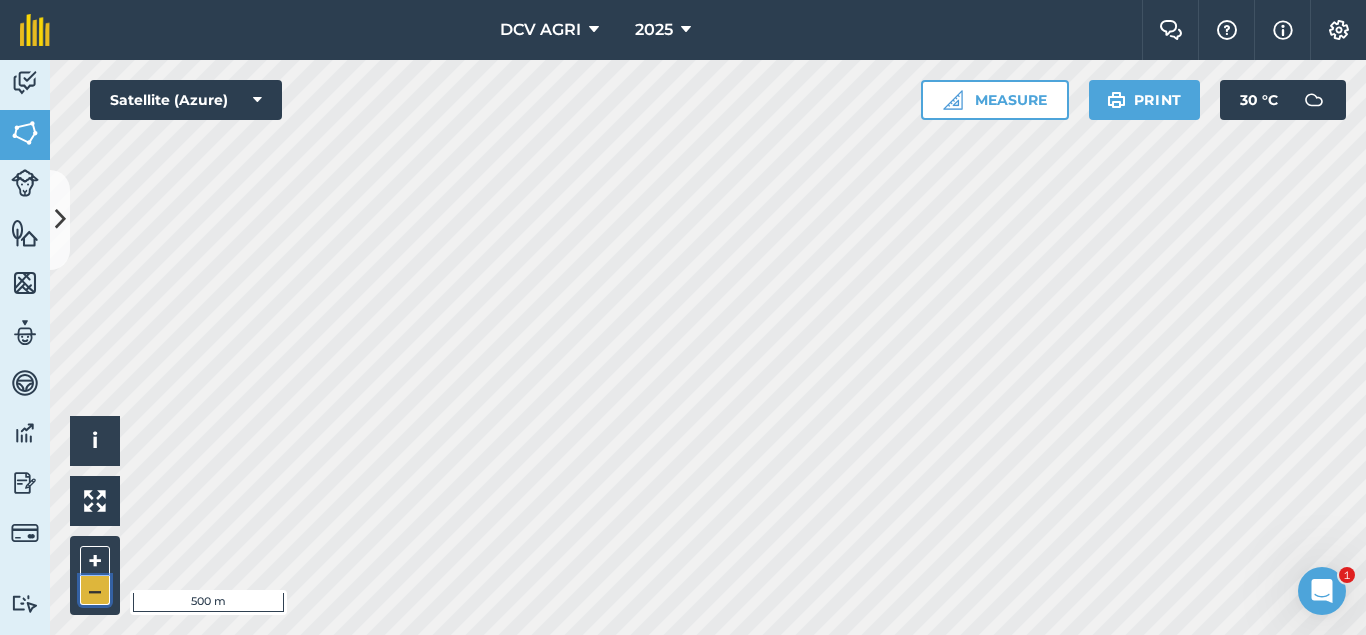 click on "–" at bounding box center [95, 590] 